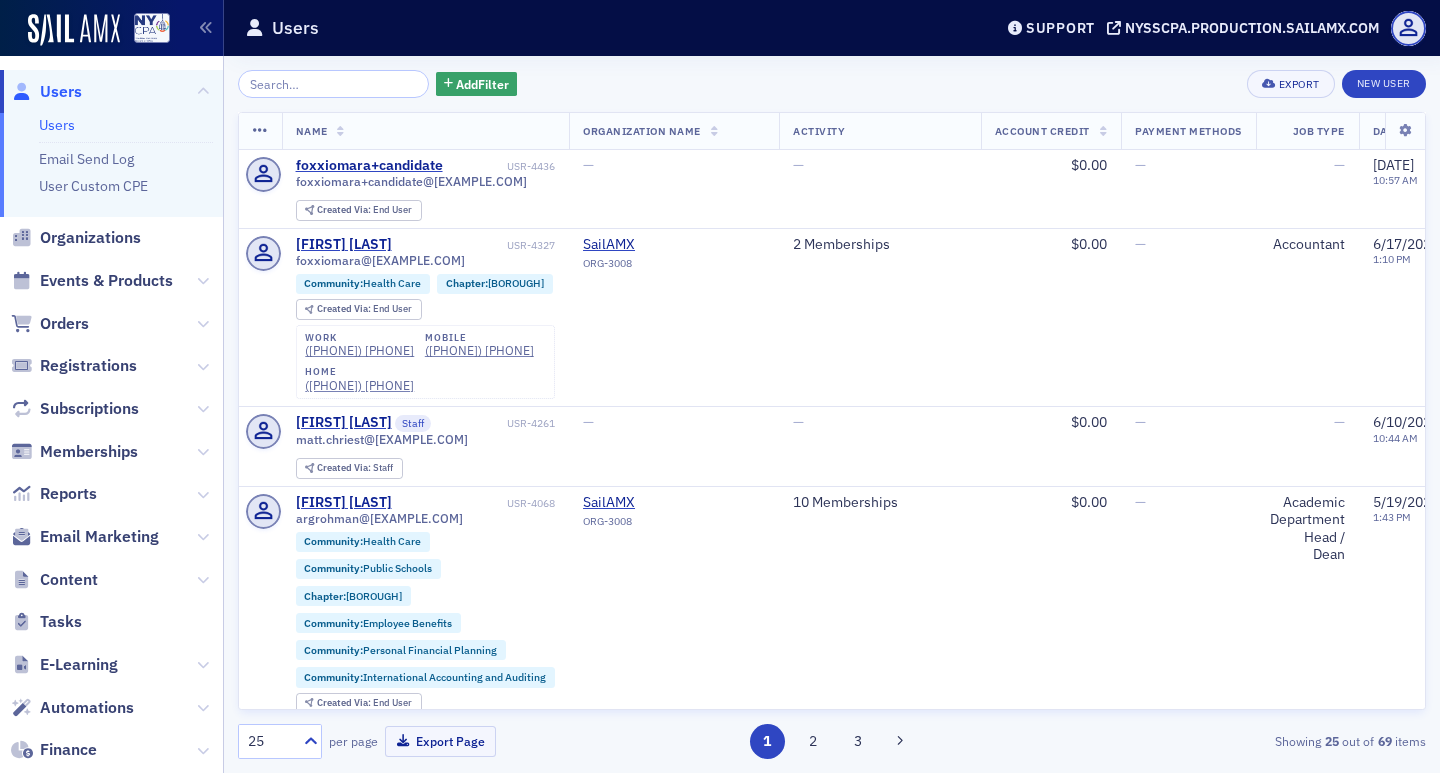scroll, scrollTop: 0, scrollLeft: 0, axis: both 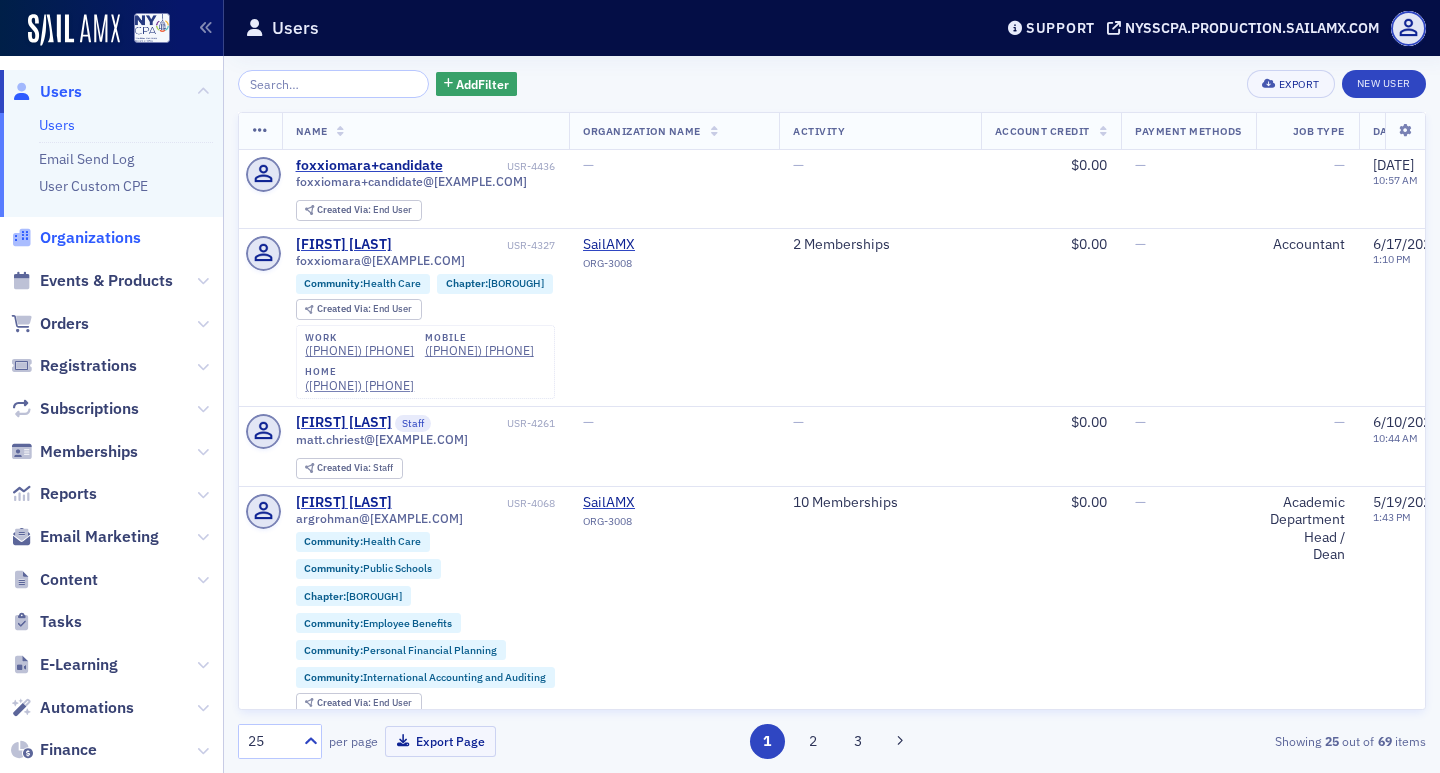 click on "Organizations" 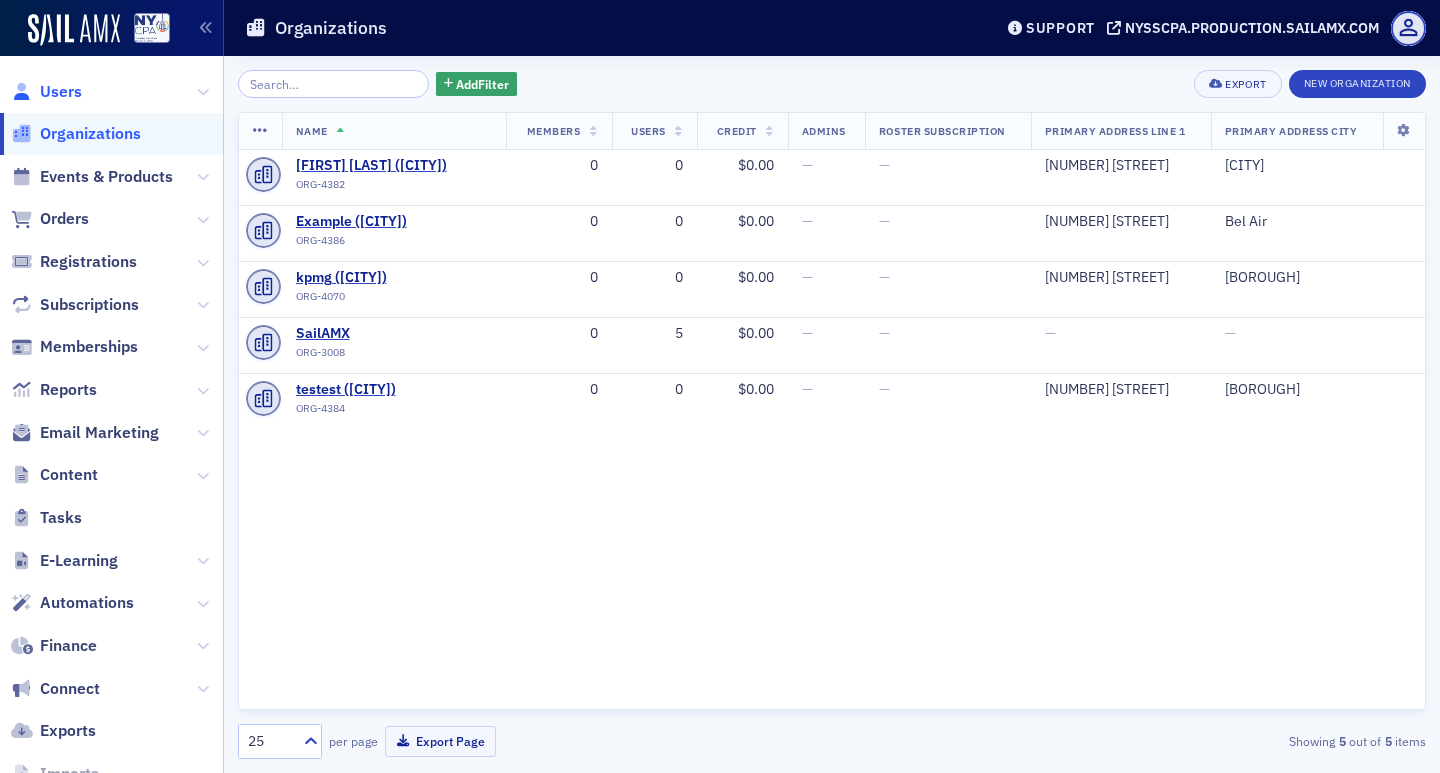 click on "Users" 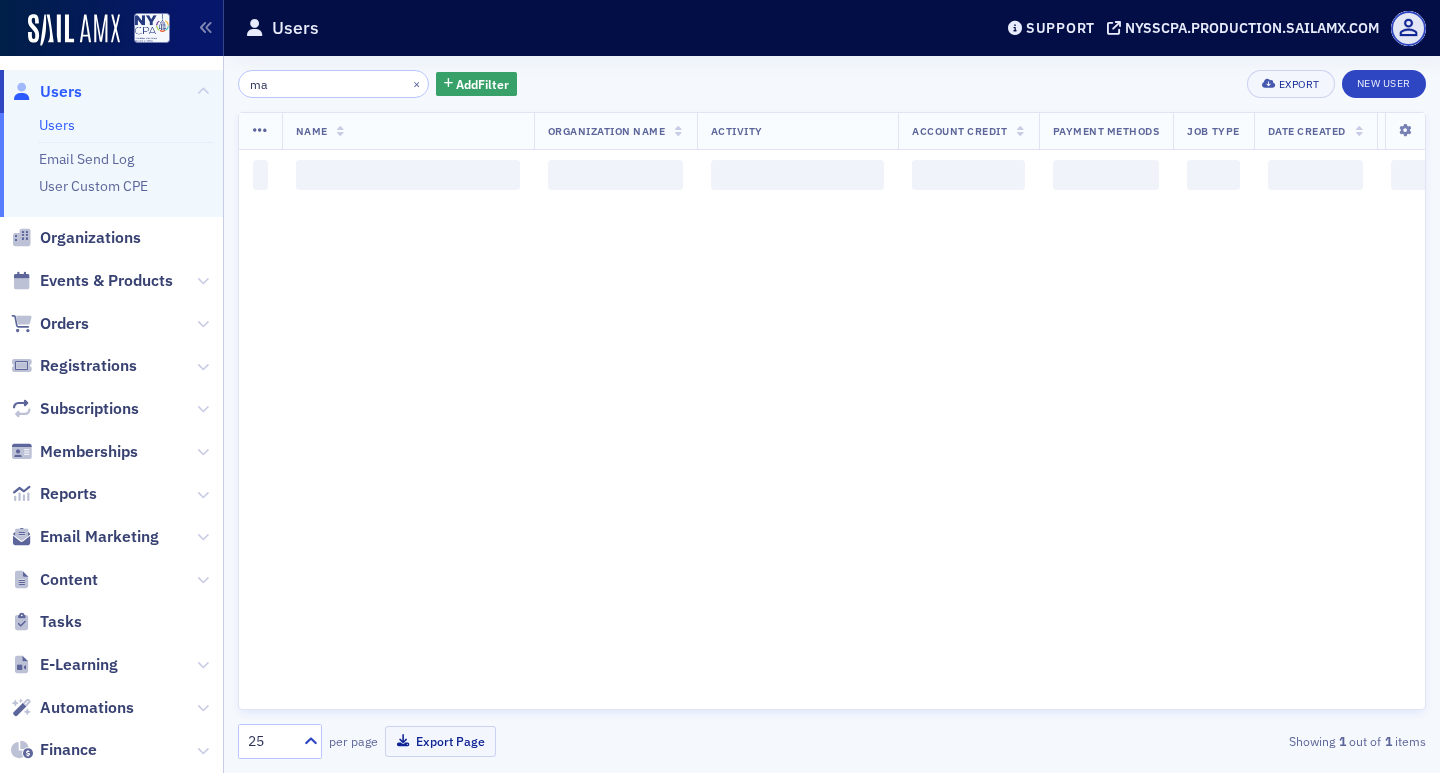 type on "m" 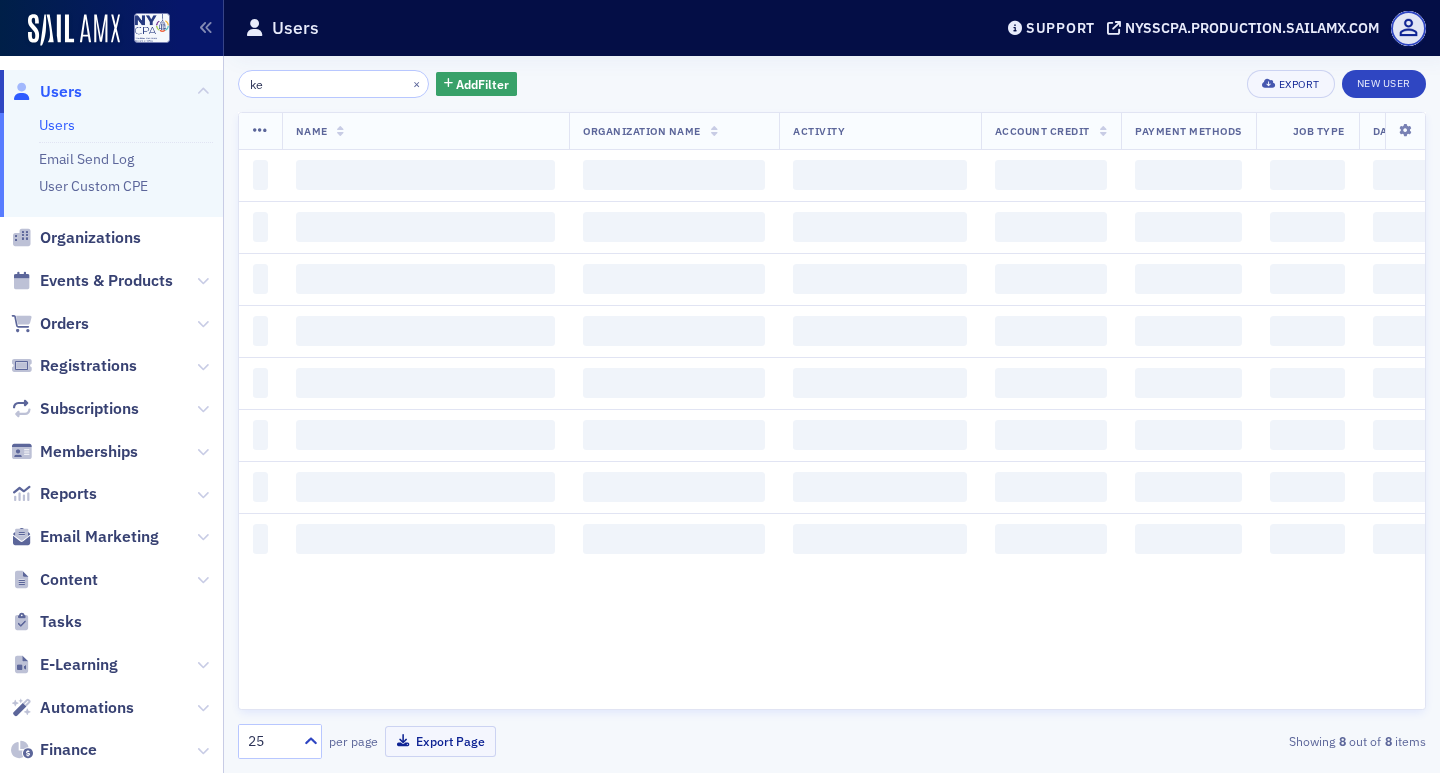 type on "k" 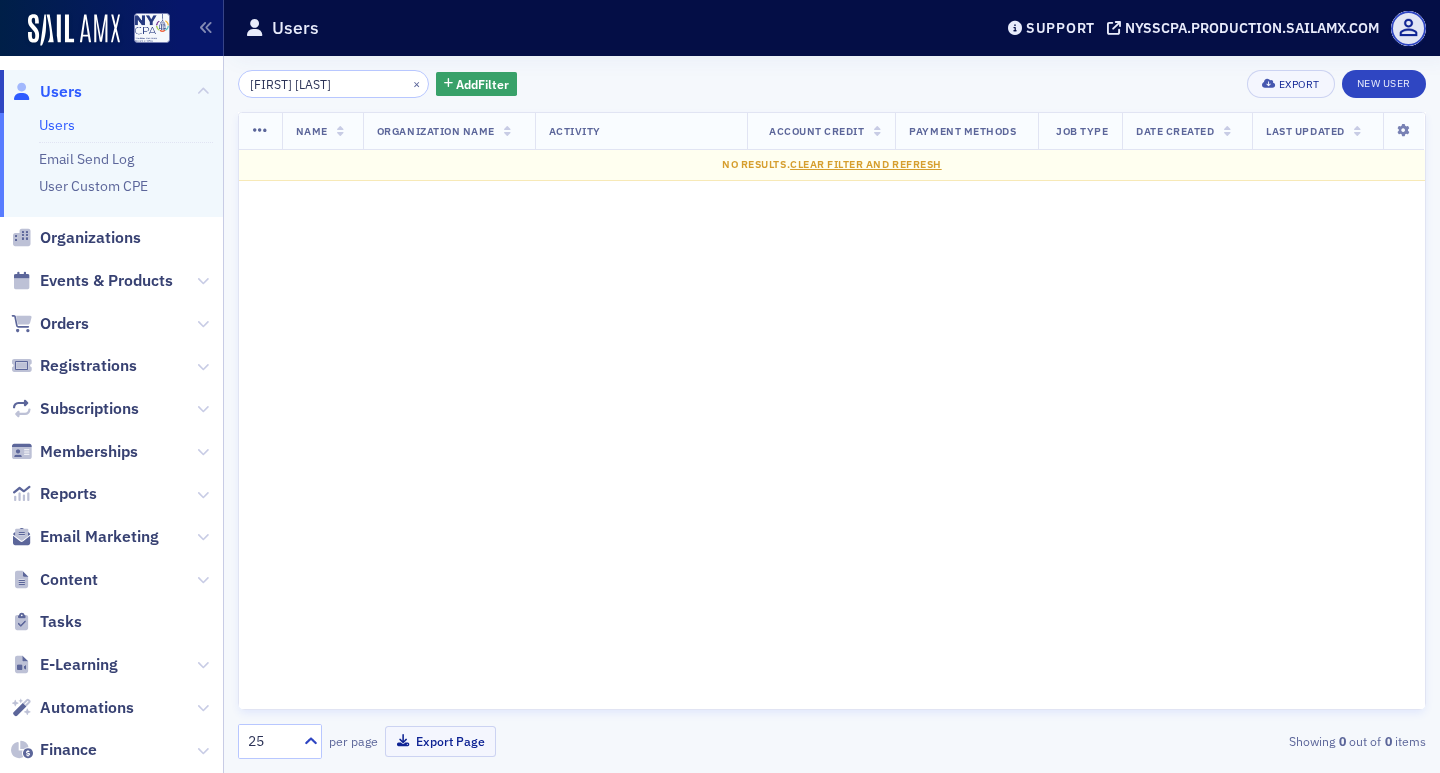 click on "[FIRST] [LAST]" 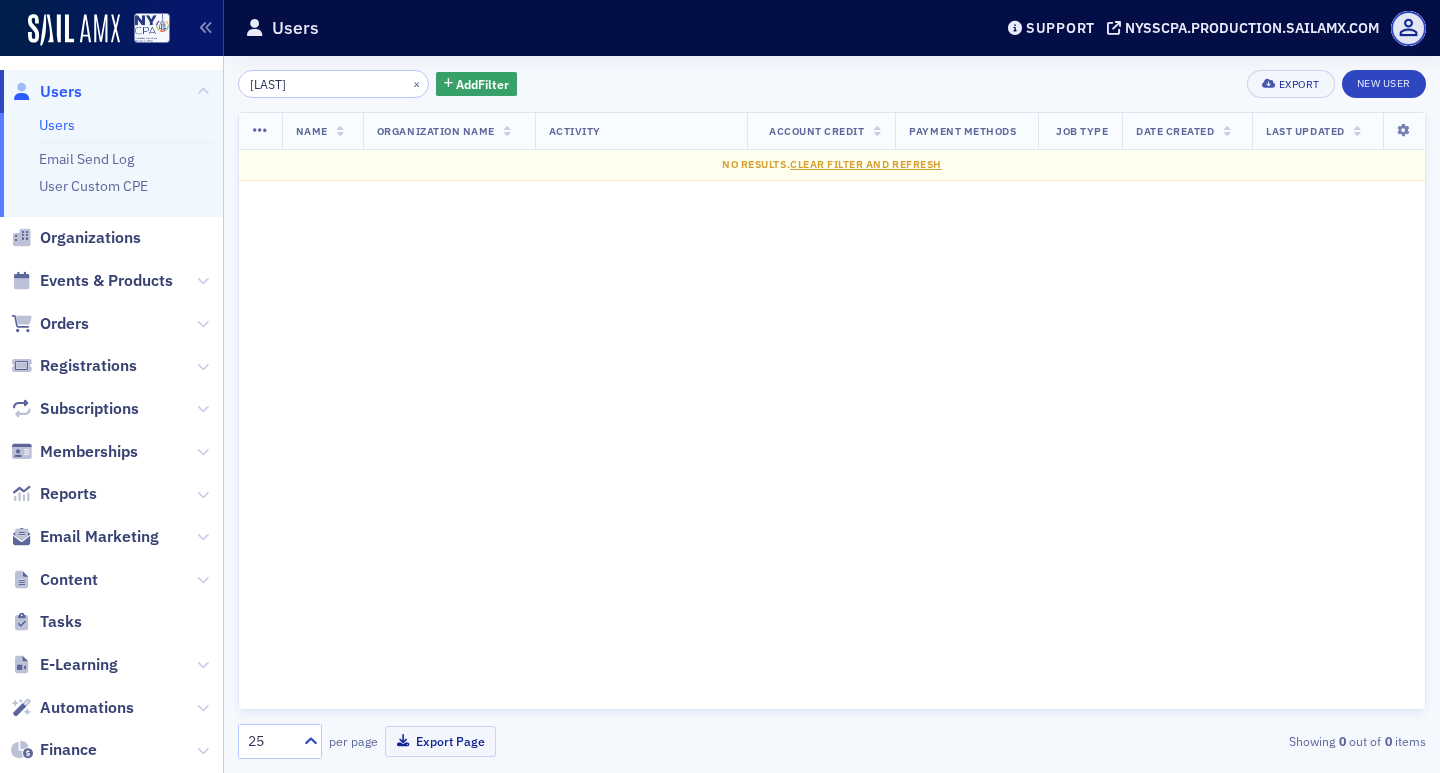 drag, startPoint x: 322, startPoint y: 83, endPoint x: 217, endPoint y: 77, distance: 105.17129 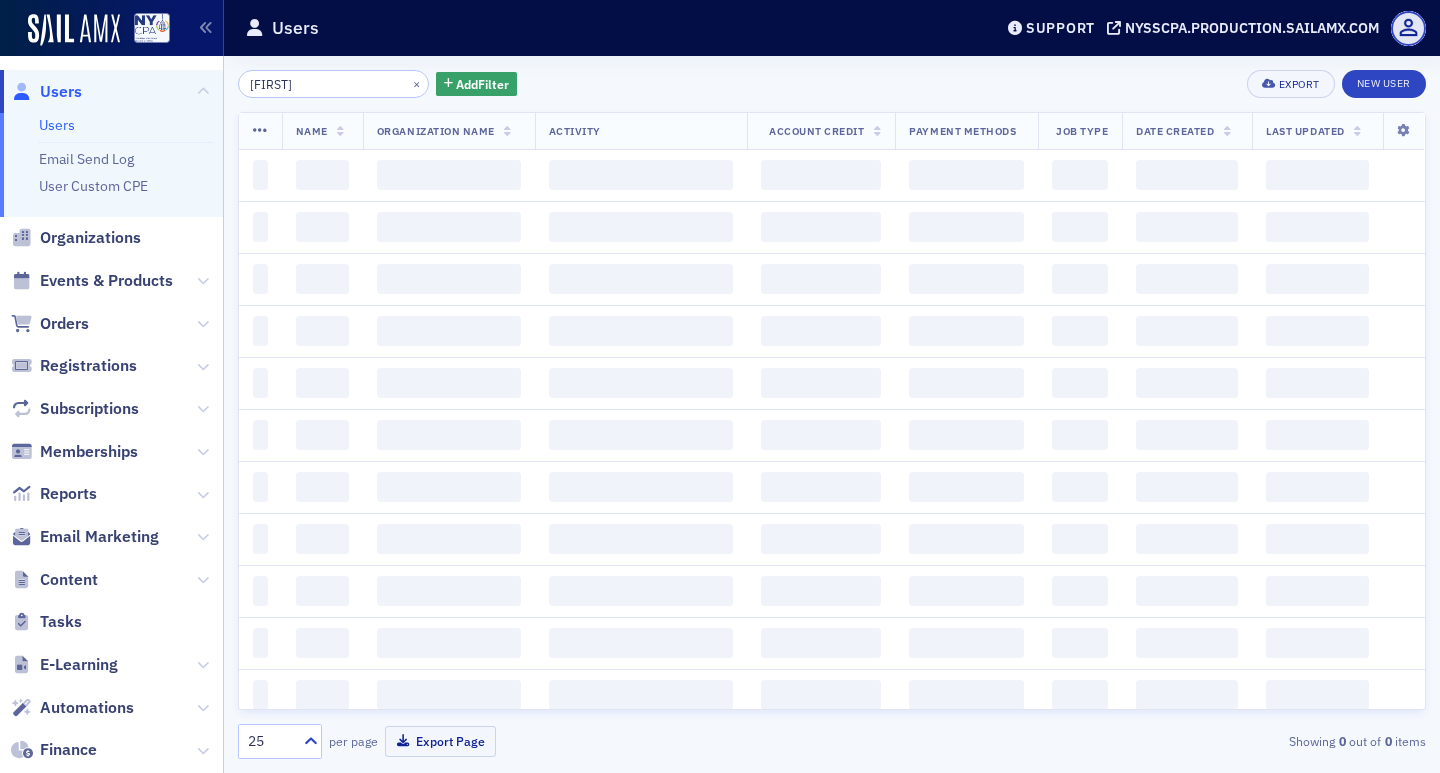 type on "h" 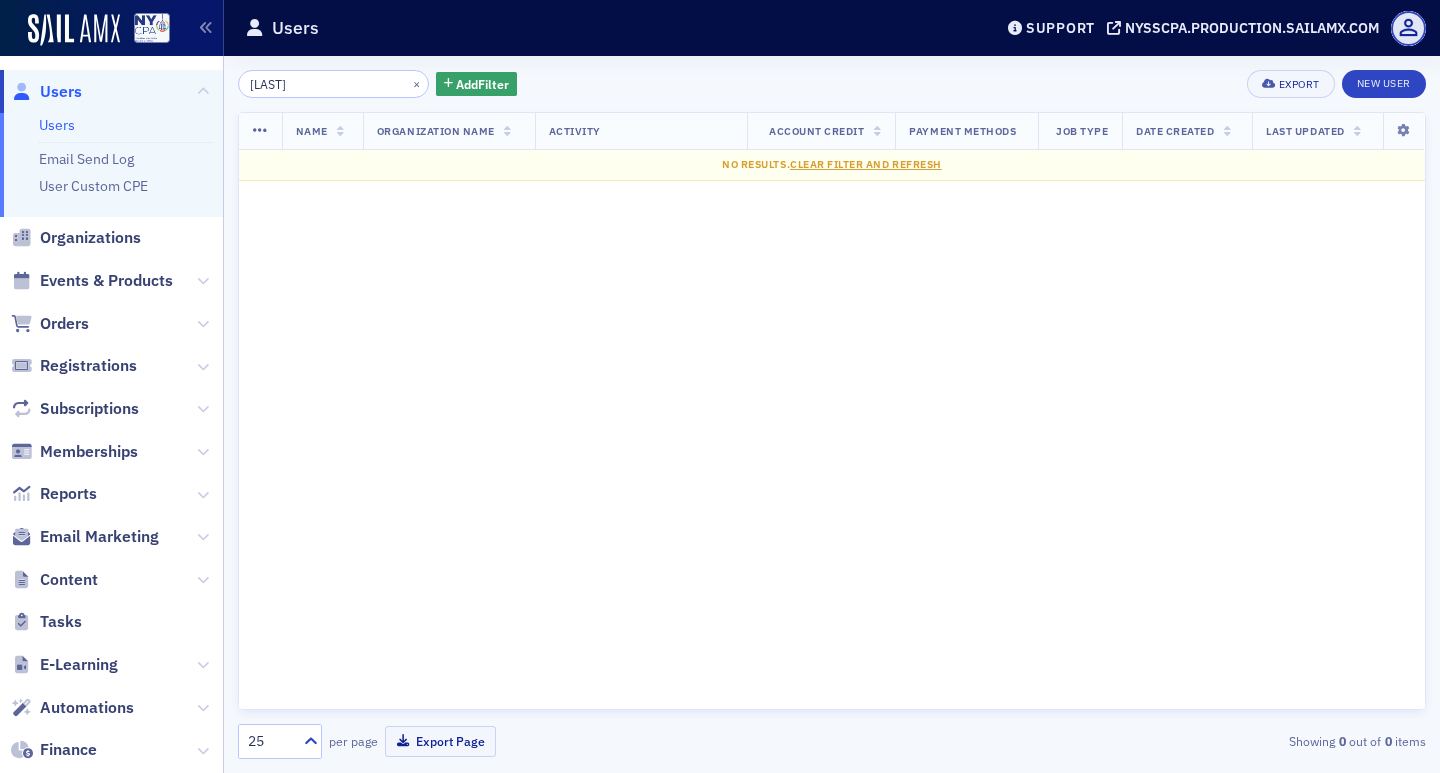 click on "[LAST]" 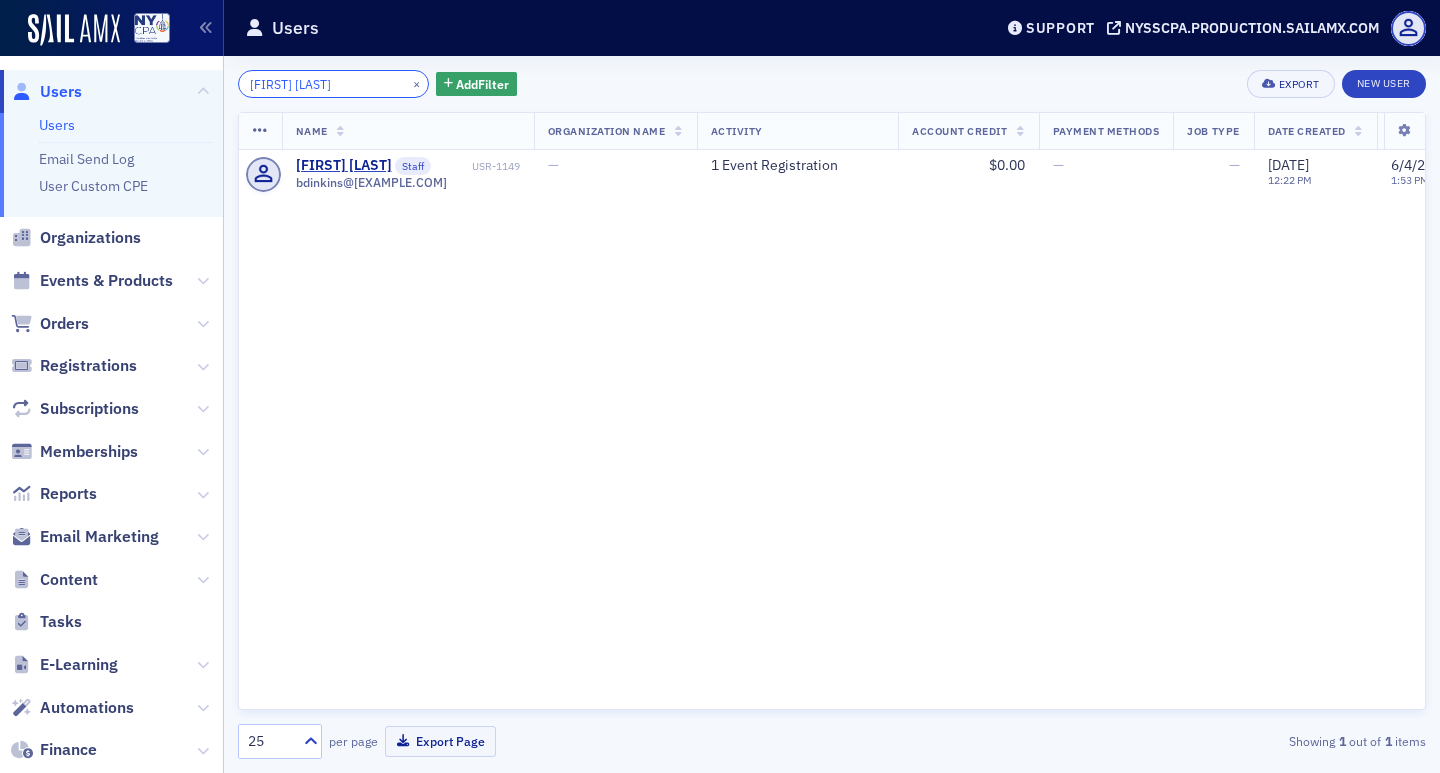 drag, startPoint x: 352, startPoint y: 90, endPoint x: 146, endPoint y: 80, distance: 206.24257 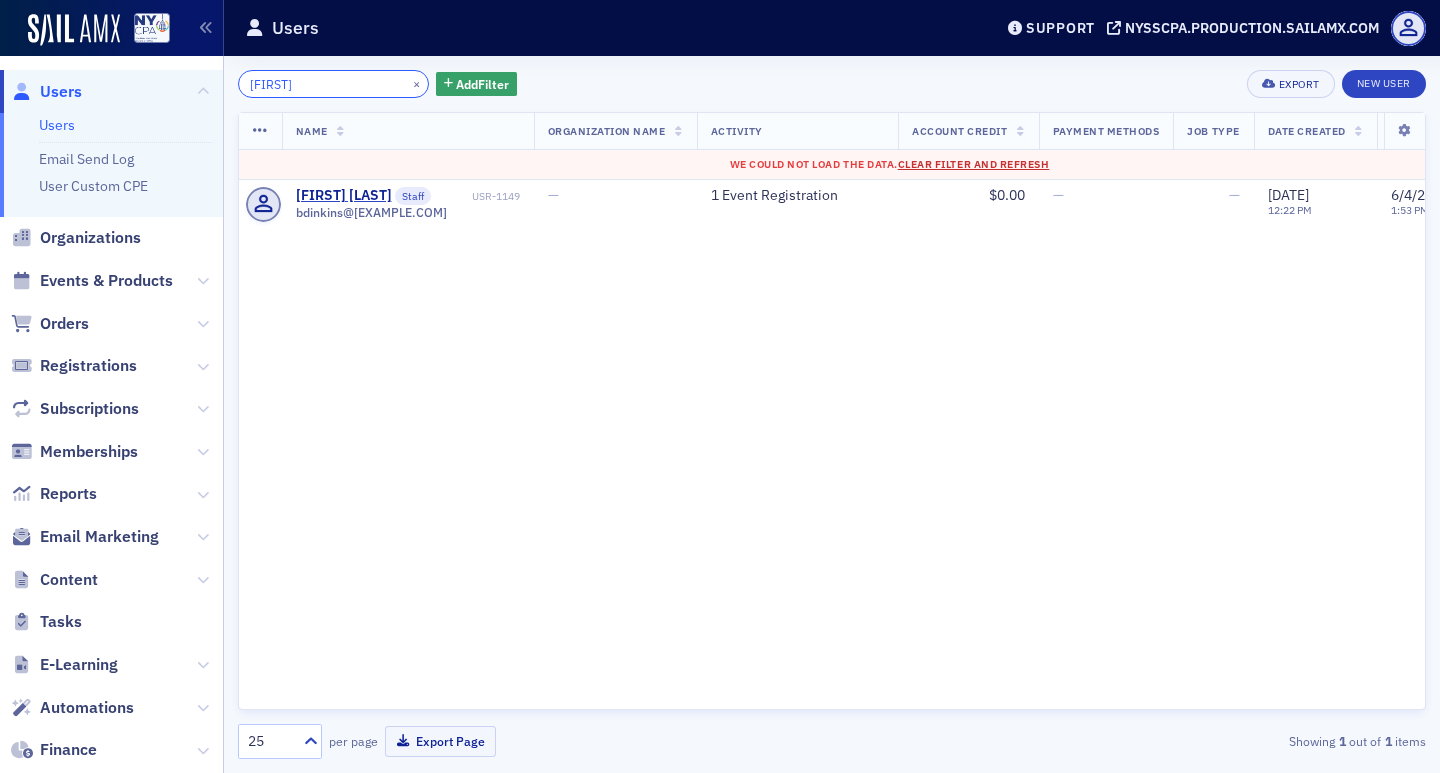 type on "[FIRST]" 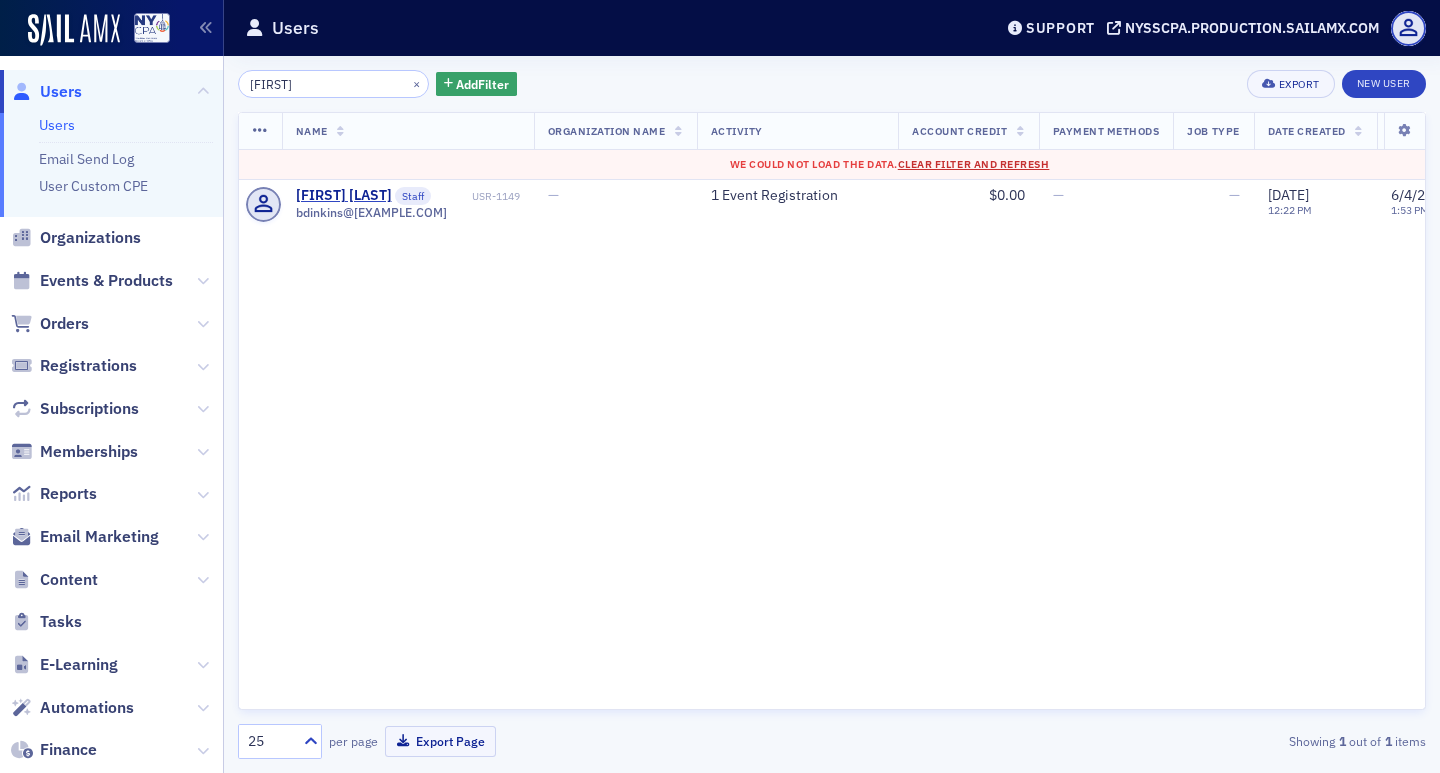 click on "Clear Filter and Refresh" 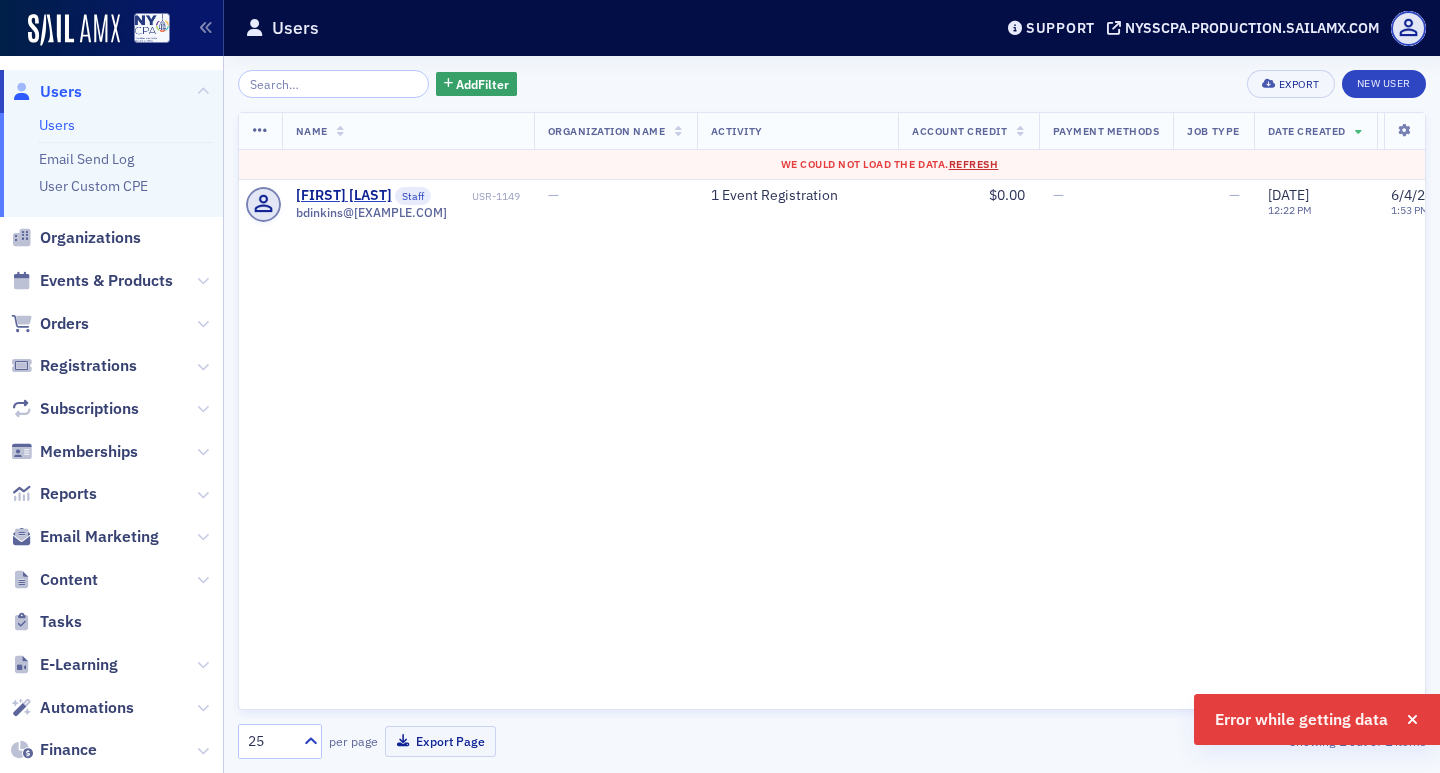 click on "Refresh" 